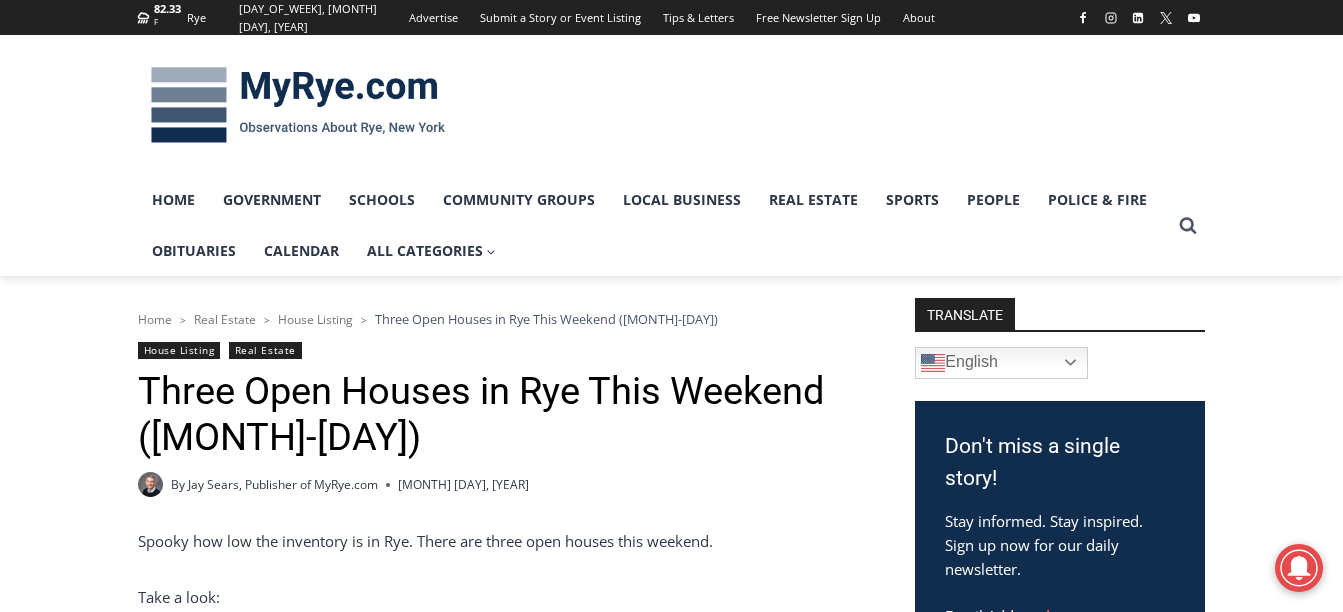 scroll, scrollTop: 0, scrollLeft: 0, axis: both 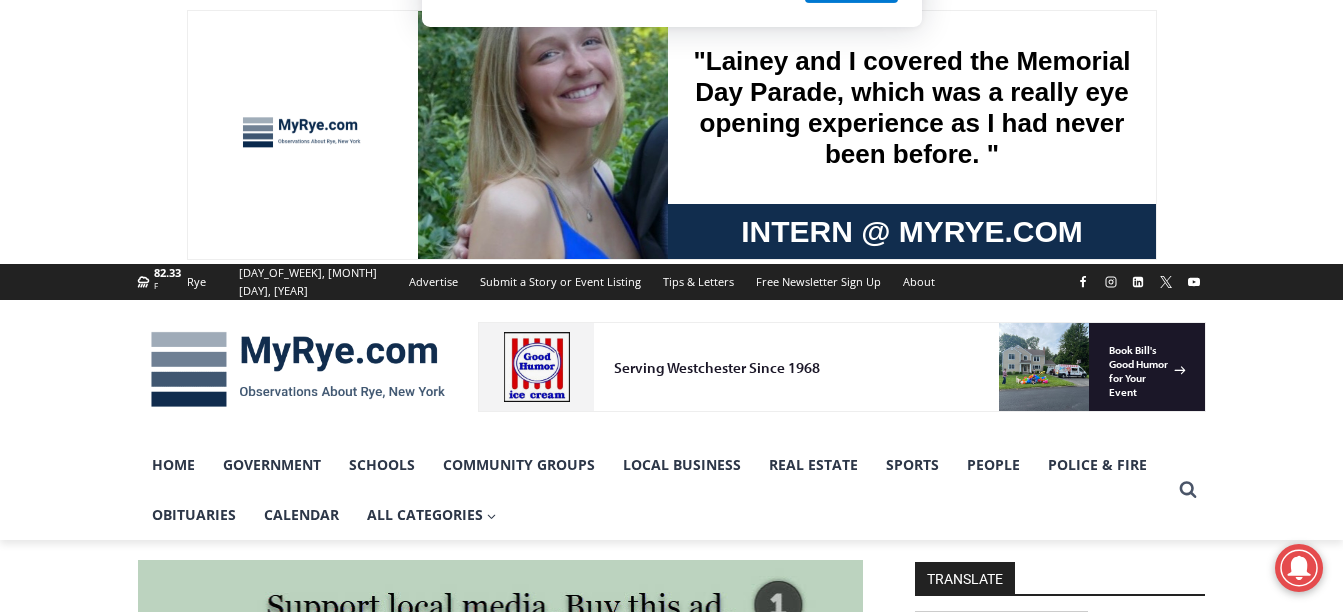 click on "Cancel" at bounding box center [741, 129] 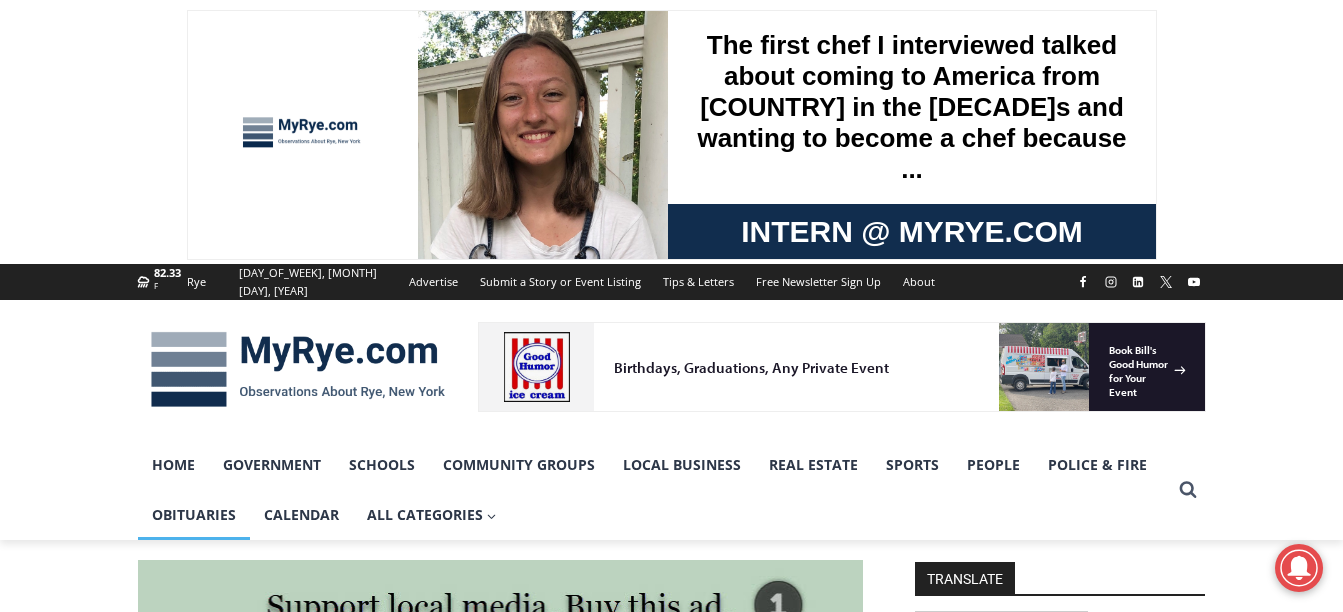 click on "Obituaries" at bounding box center (194, 515) 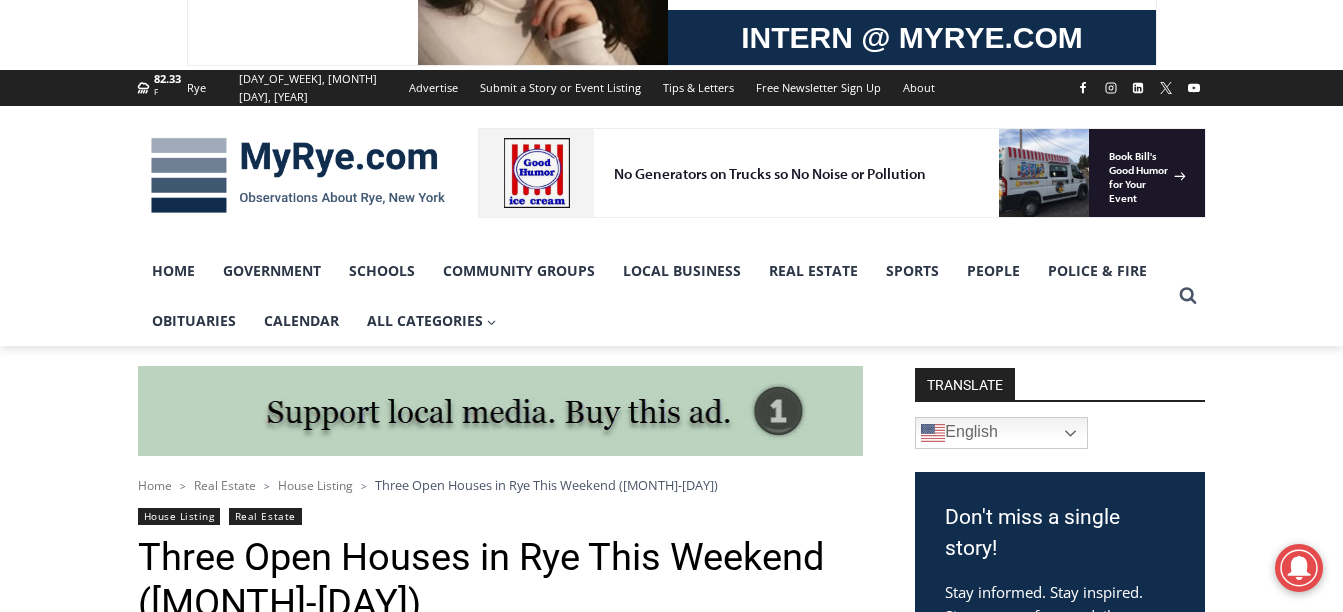 scroll, scrollTop: 200, scrollLeft: 0, axis: vertical 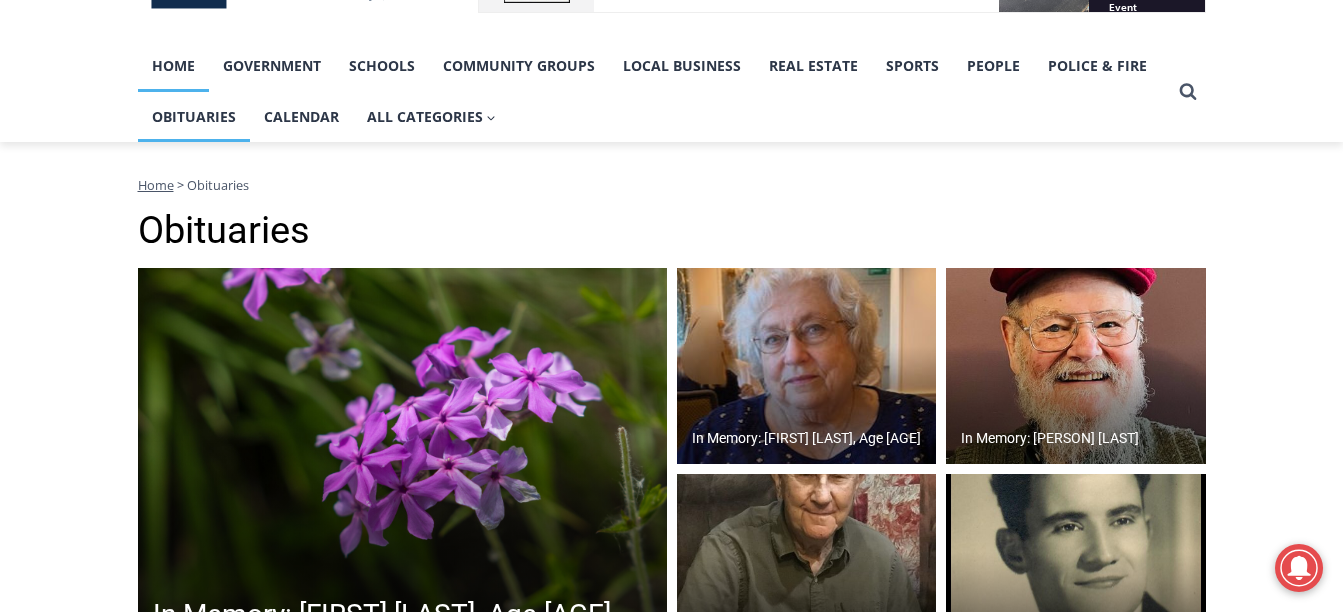 click on "Home" at bounding box center [173, 66] 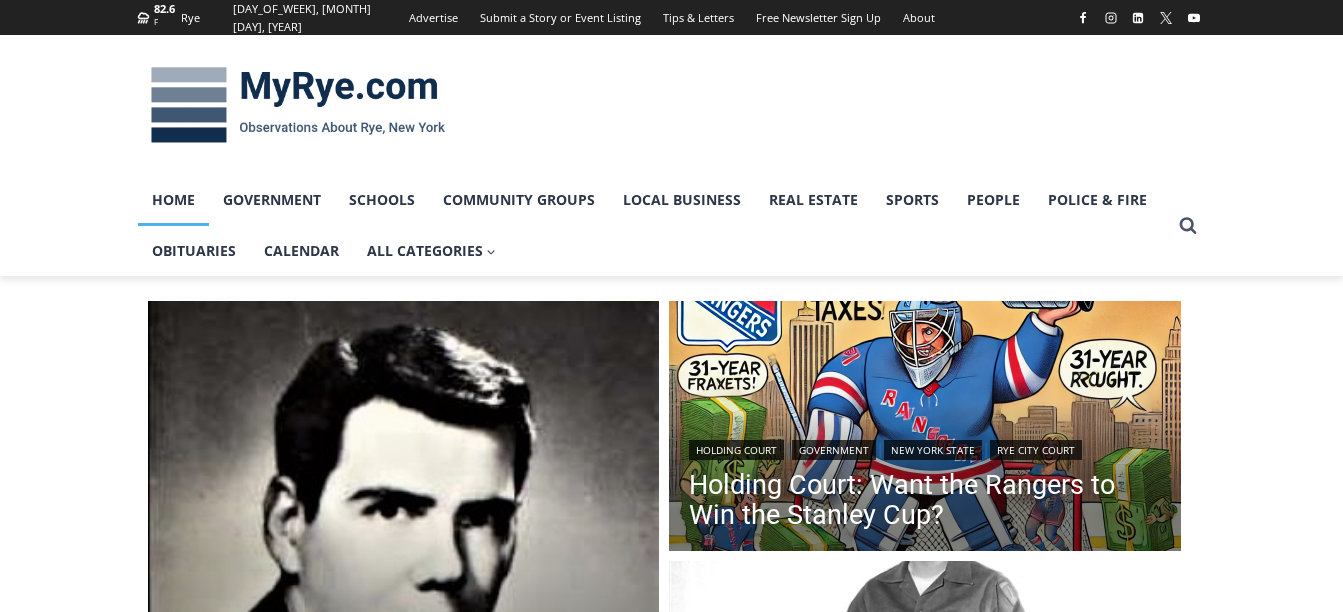 scroll, scrollTop: 0, scrollLeft: 0, axis: both 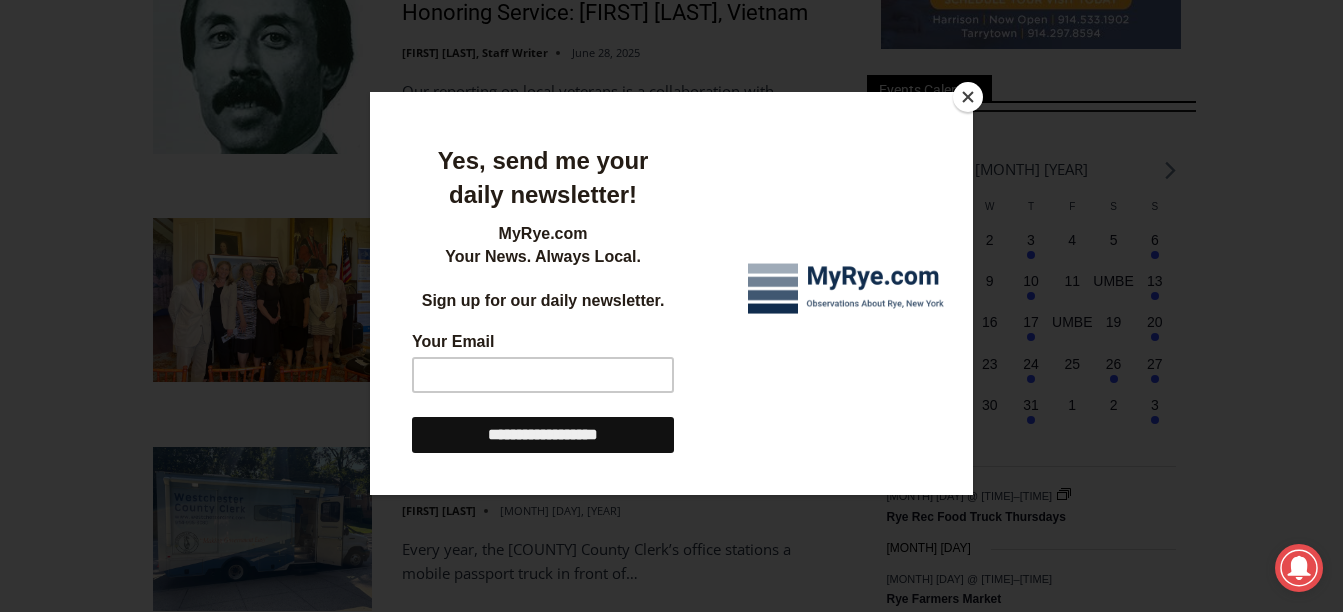 click at bounding box center [968, 97] 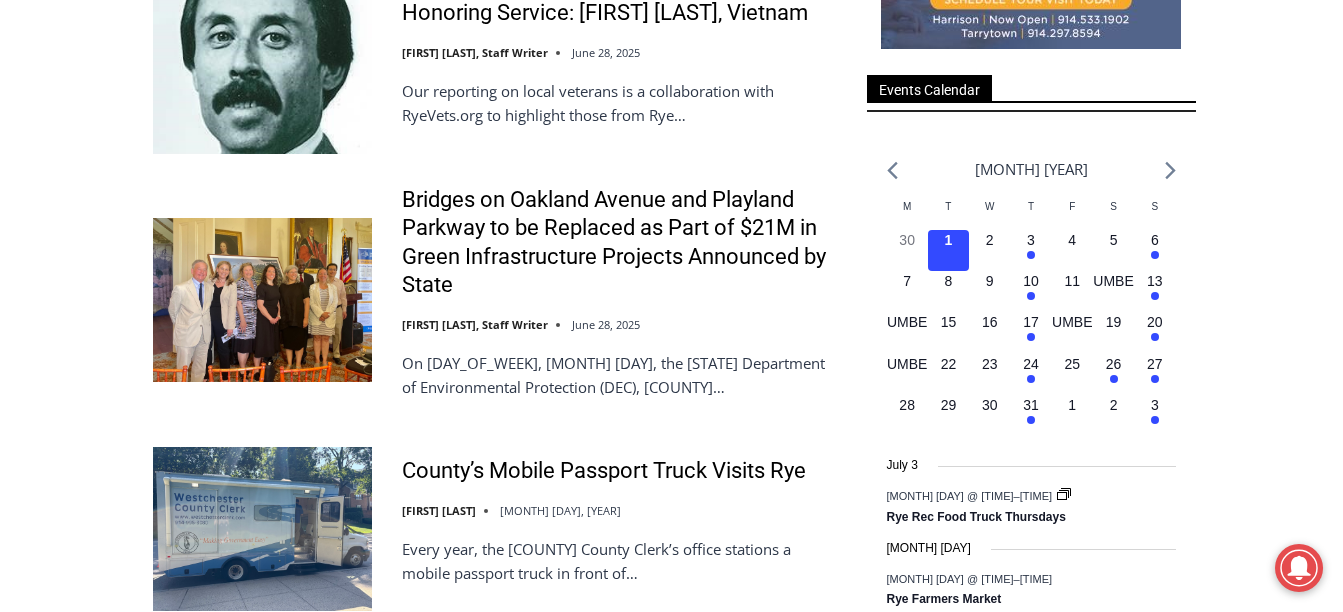 click at bounding box center [262, 300] 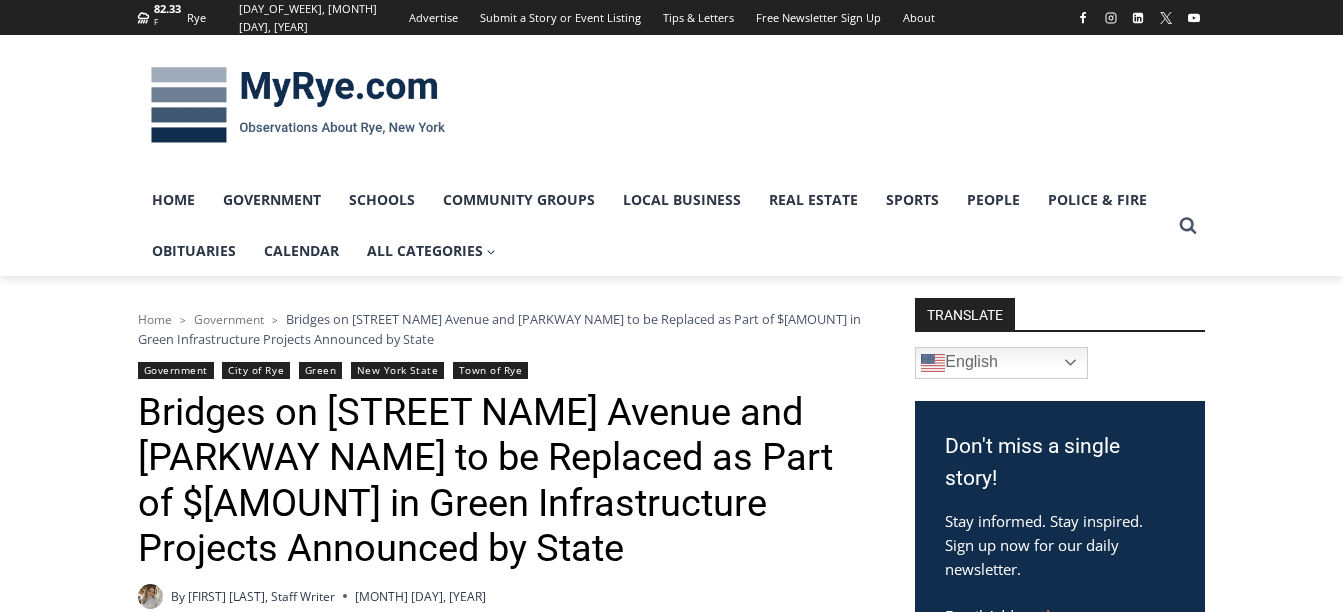 scroll, scrollTop: 300, scrollLeft: 0, axis: vertical 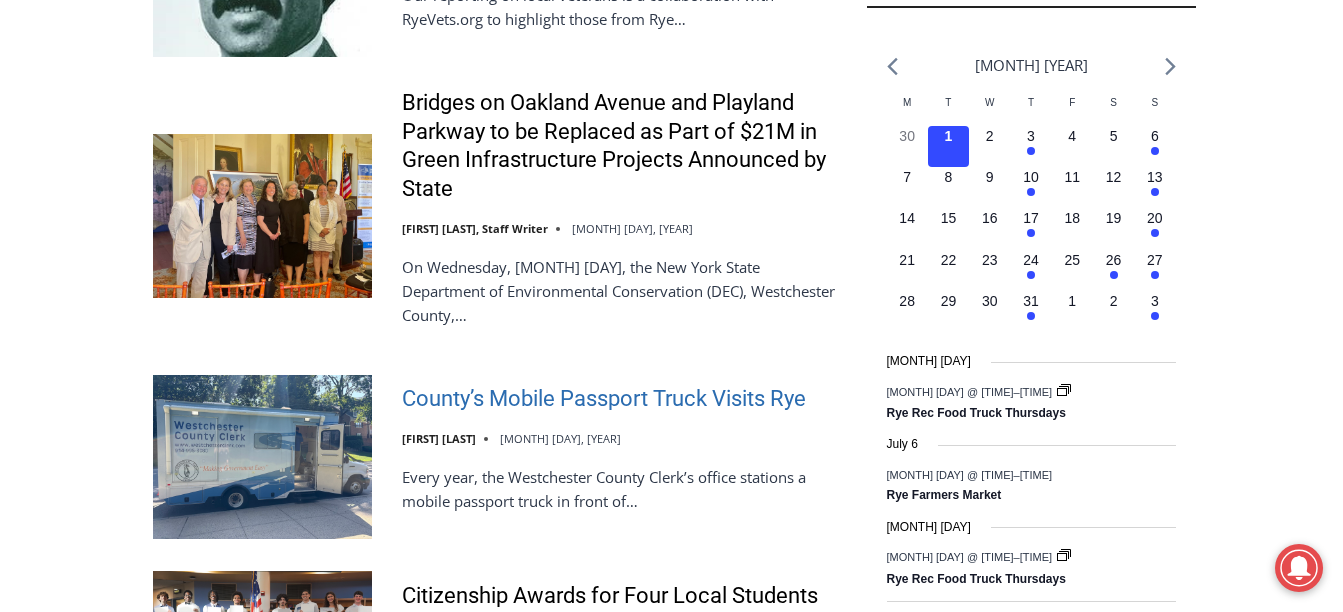 click on "County’s Mobile Passport Truck Visits Rye" at bounding box center (604, 399) 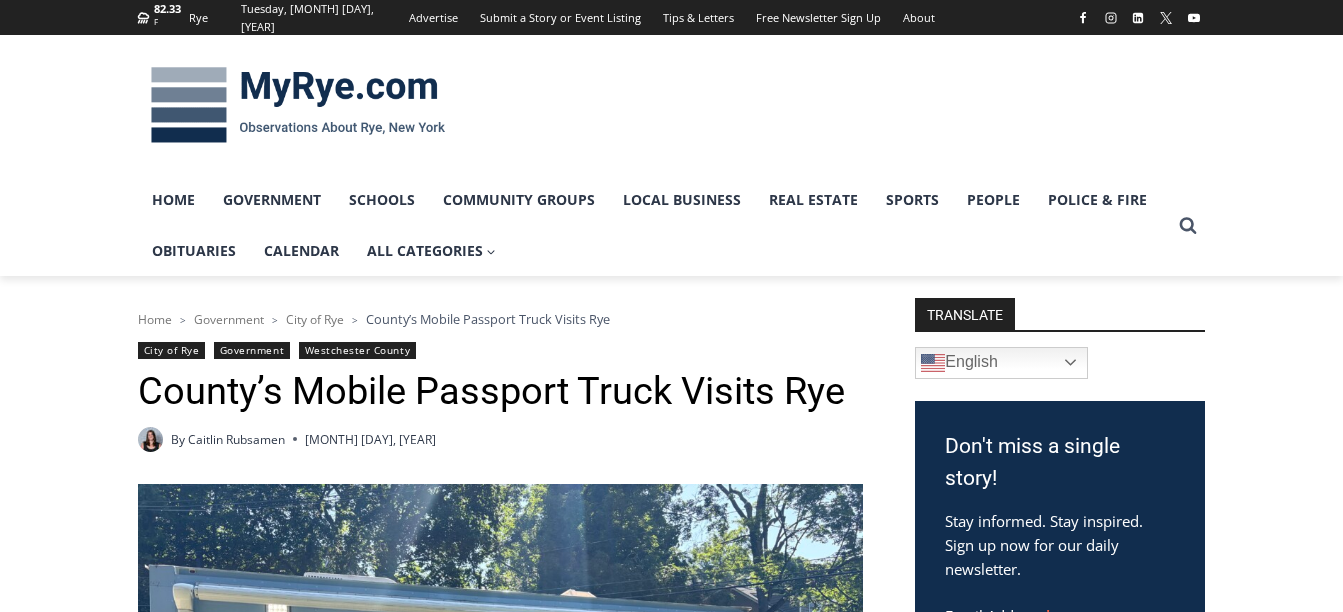scroll, scrollTop: 0, scrollLeft: 0, axis: both 